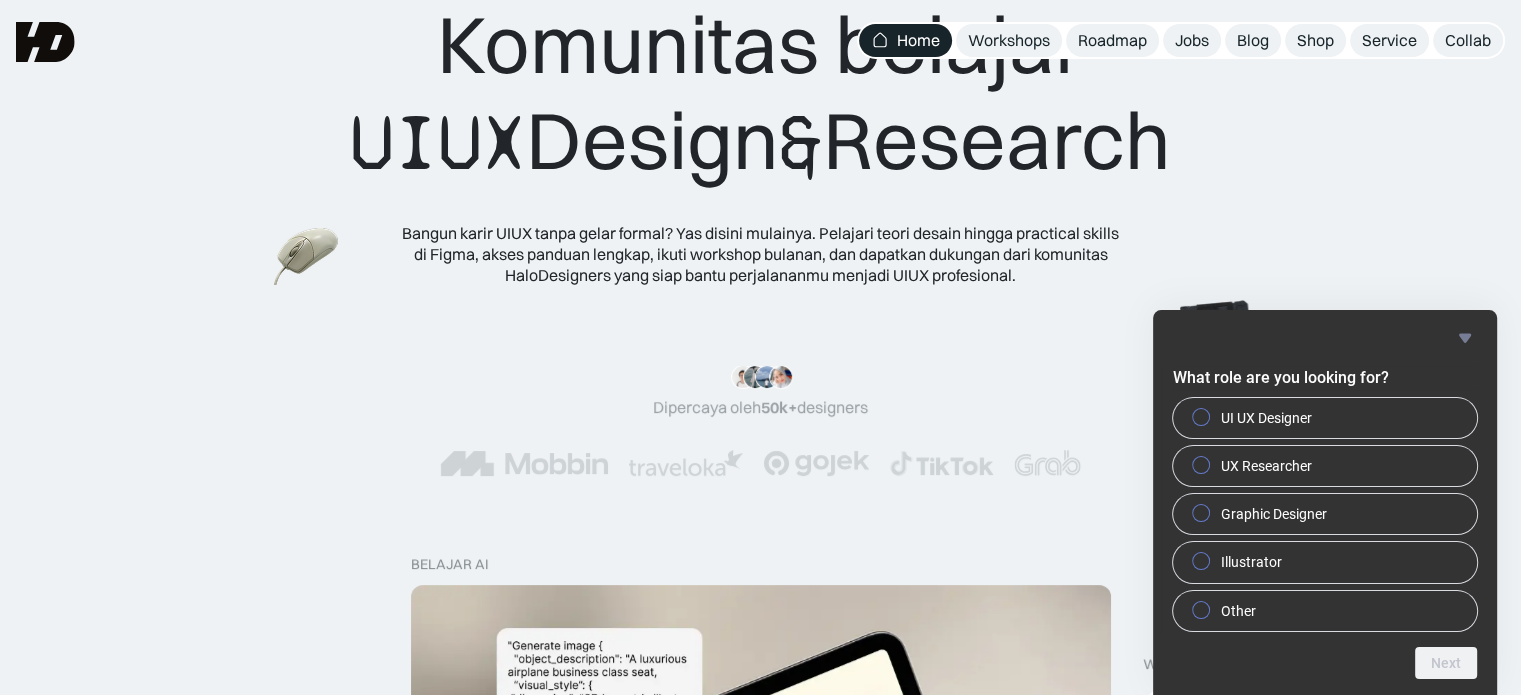 scroll, scrollTop: 0, scrollLeft: 0, axis: both 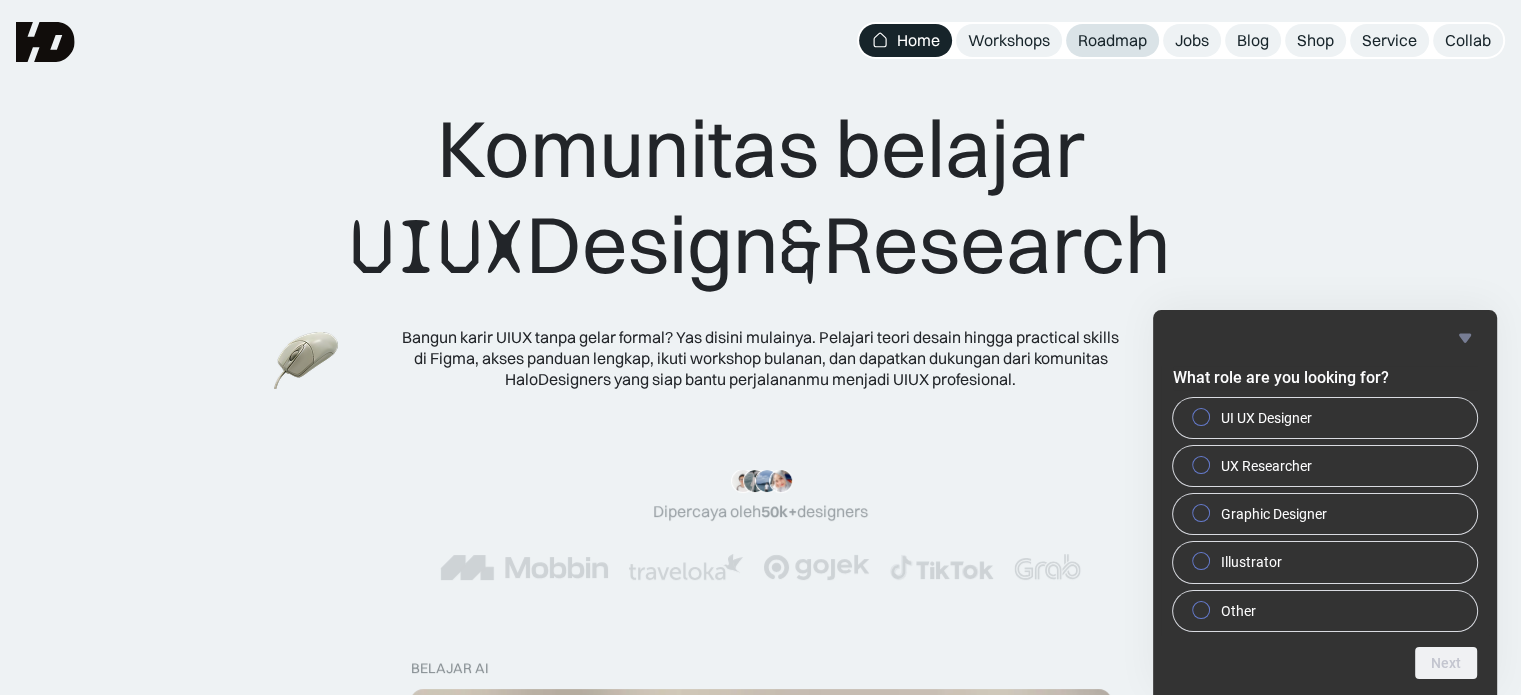 click on "Roadmap" at bounding box center [1112, 40] 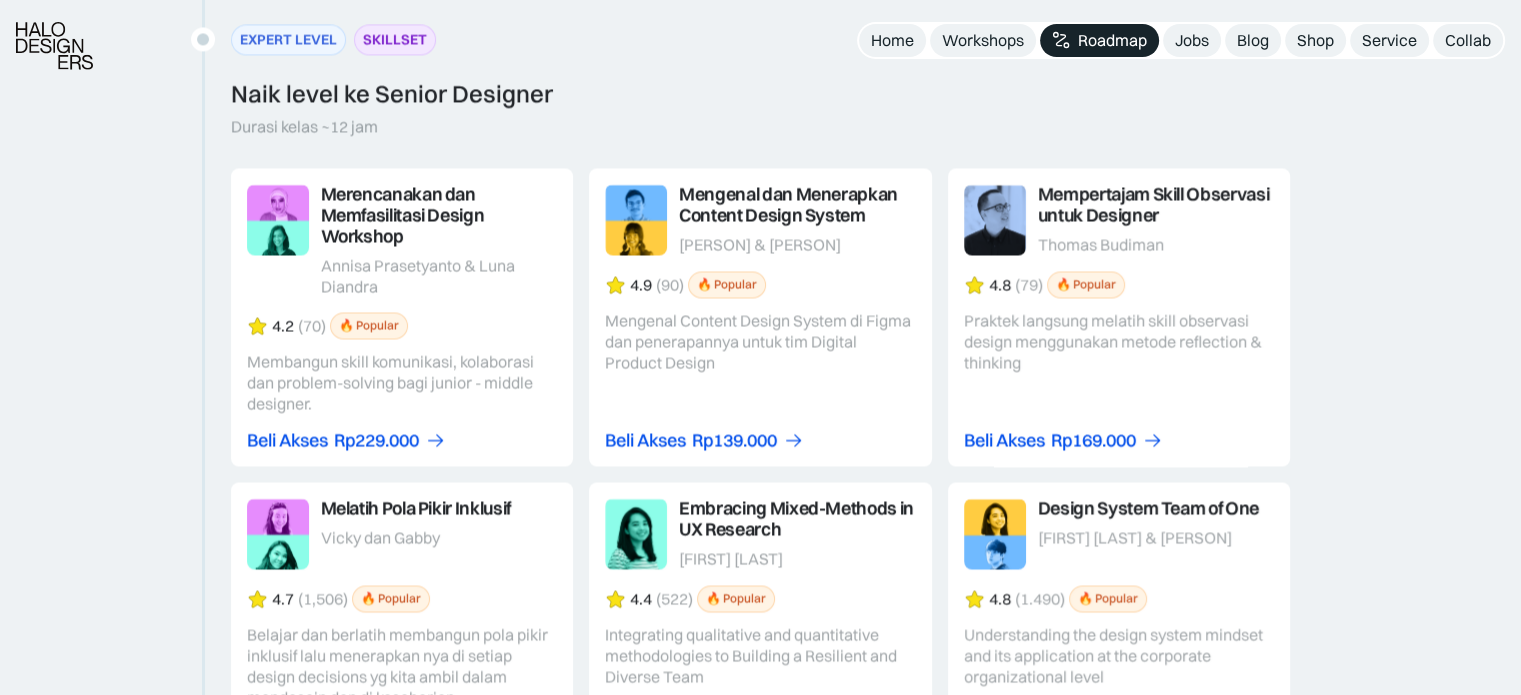 scroll, scrollTop: 3267, scrollLeft: 0, axis: vertical 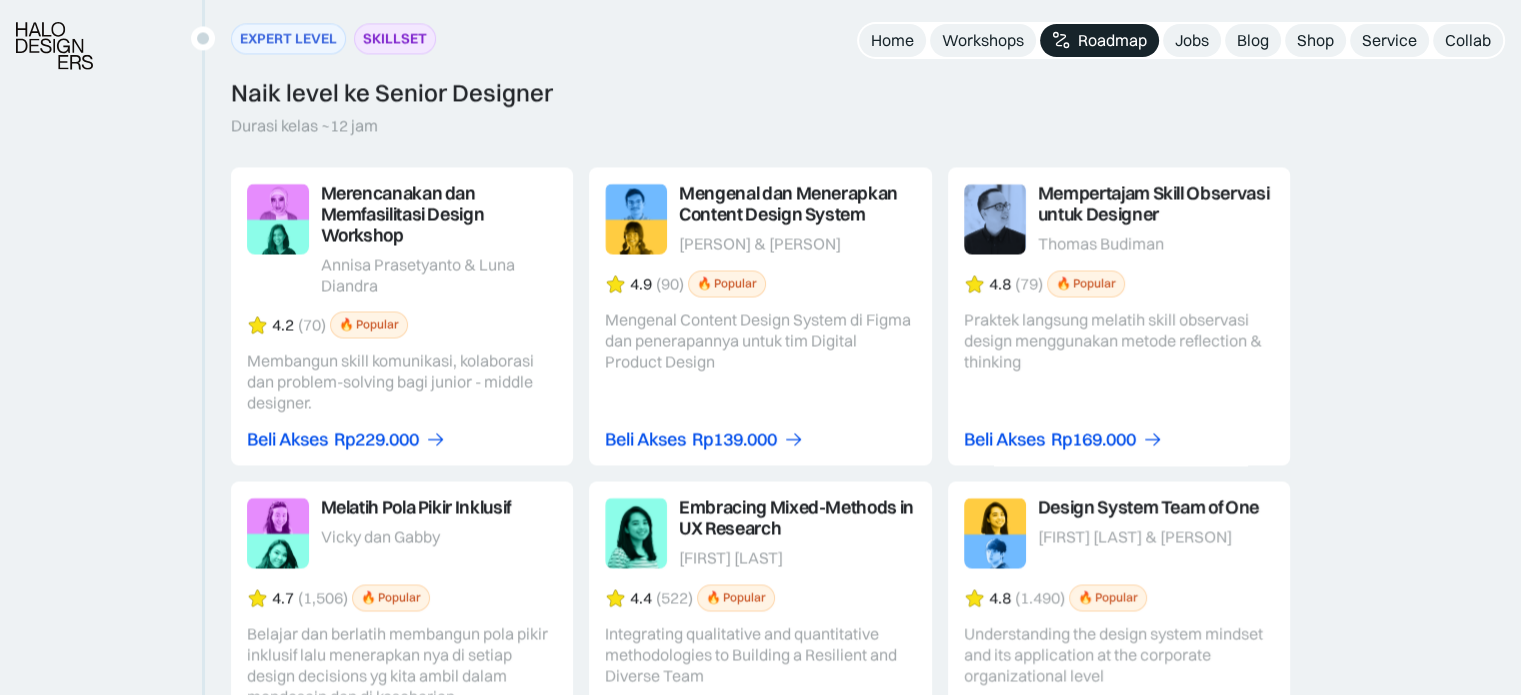 click at bounding box center (1119, 316) 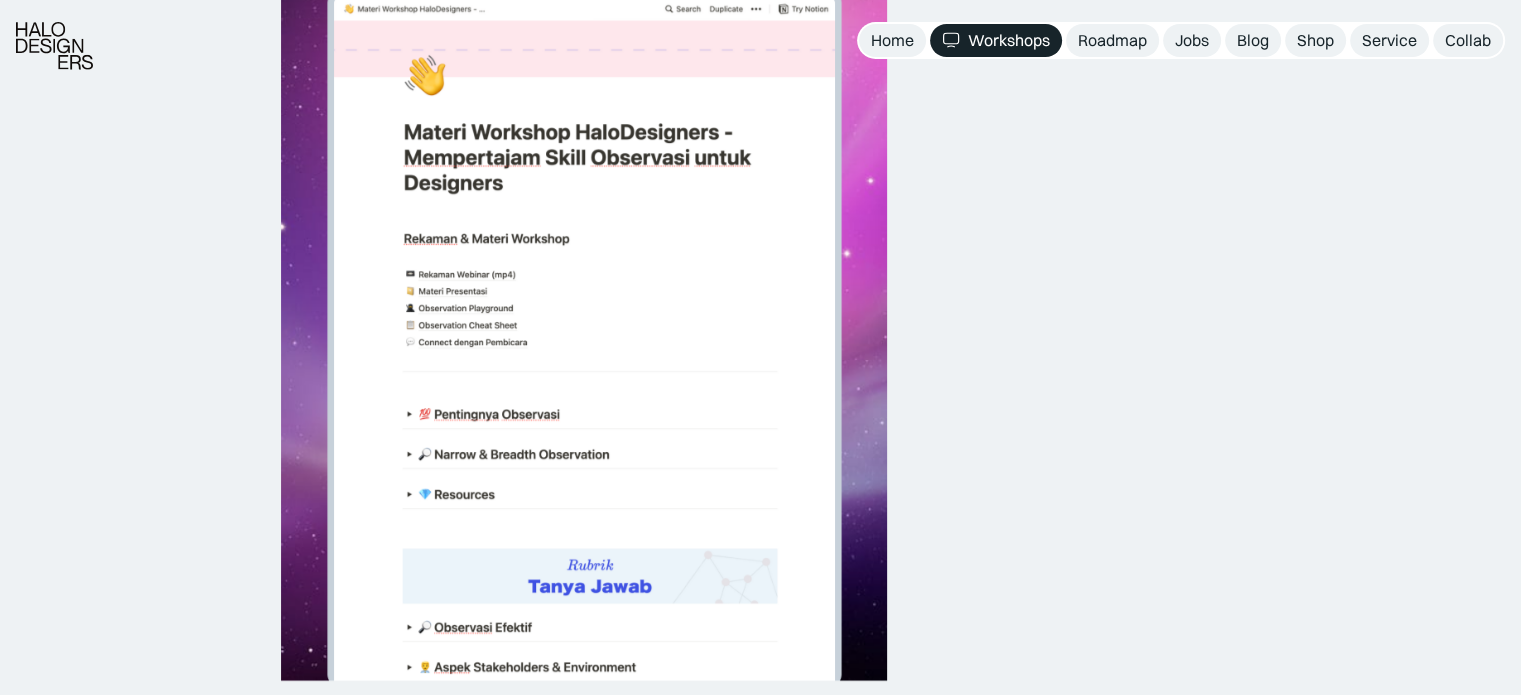 scroll, scrollTop: 4138, scrollLeft: 0, axis: vertical 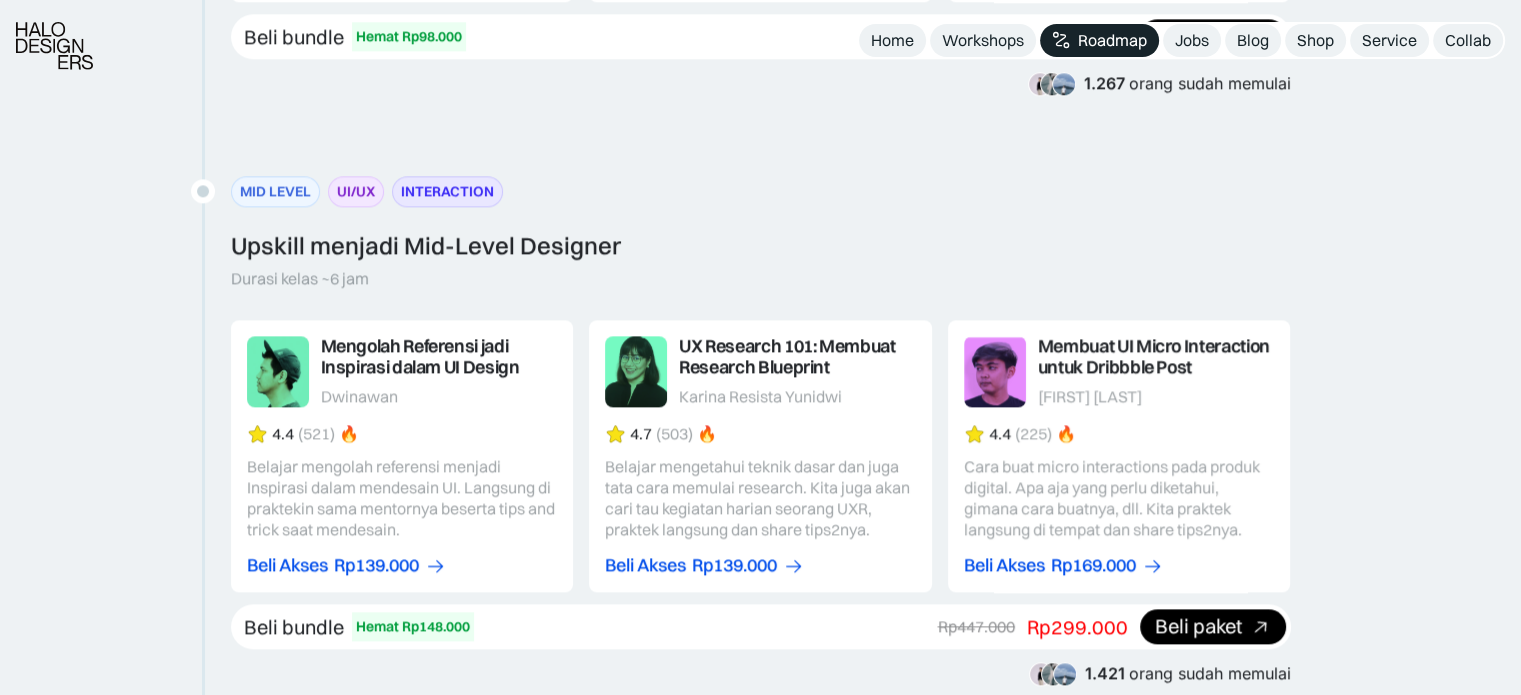 click at bounding box center [402, 456] 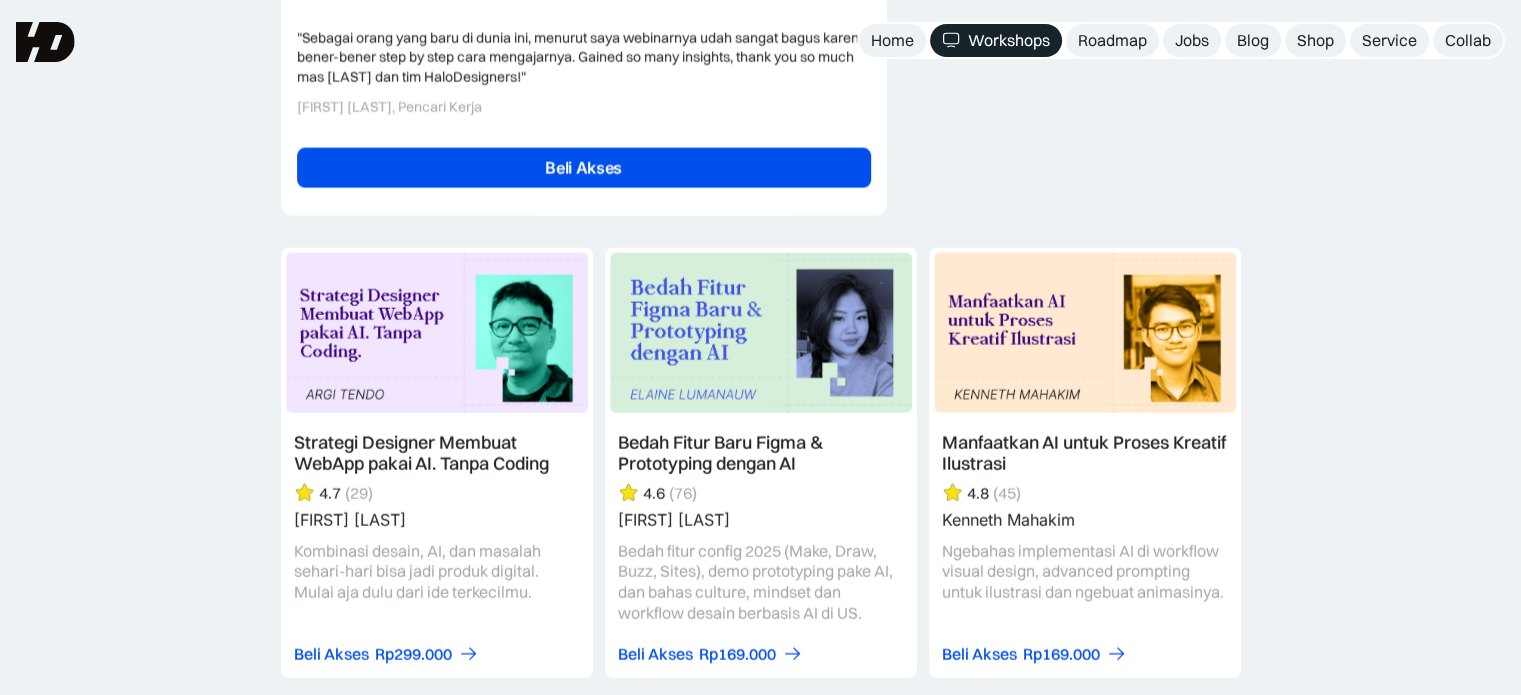 scroll, scrollTop: 4936, scrollLeft: 0, axis: vertical 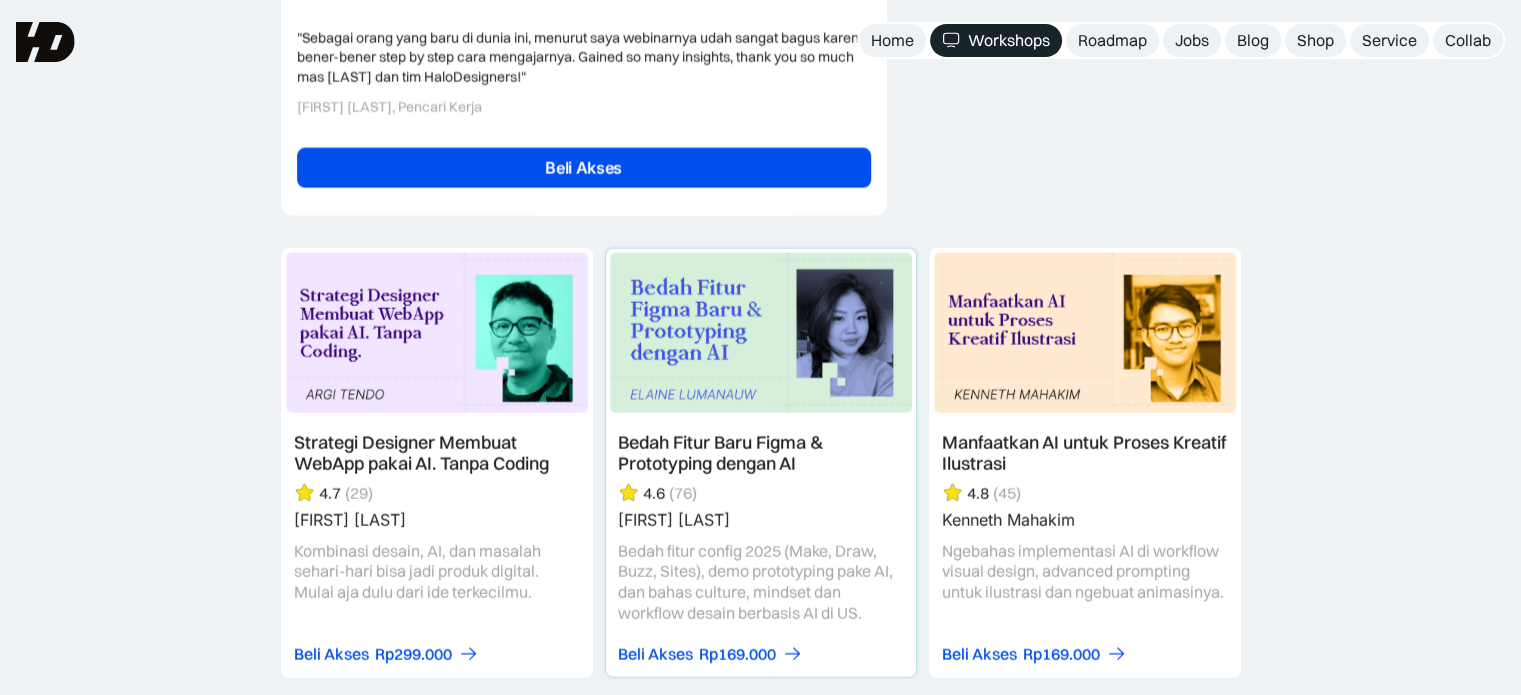 click at bounding box center (761, 463) 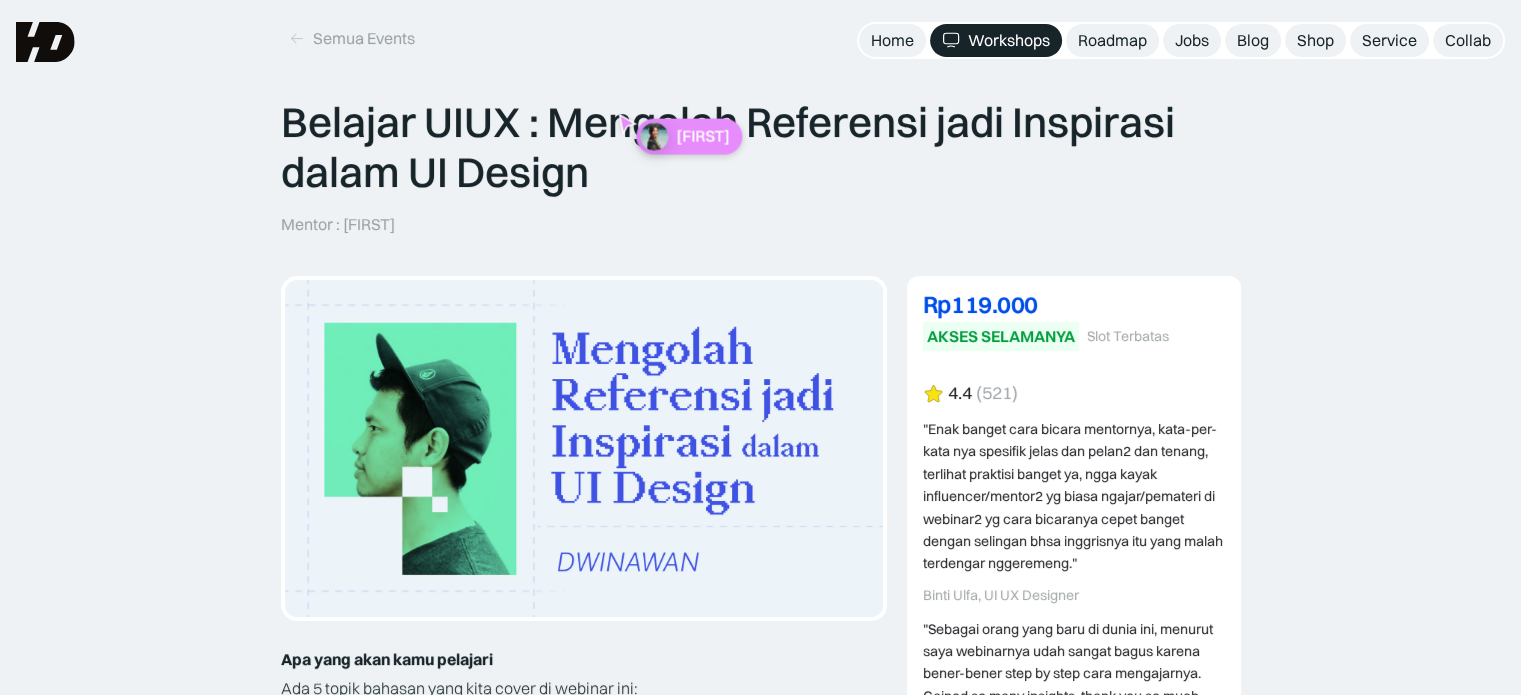 scroll, scrollTop: 0, scrollLeft: 0, axis: both 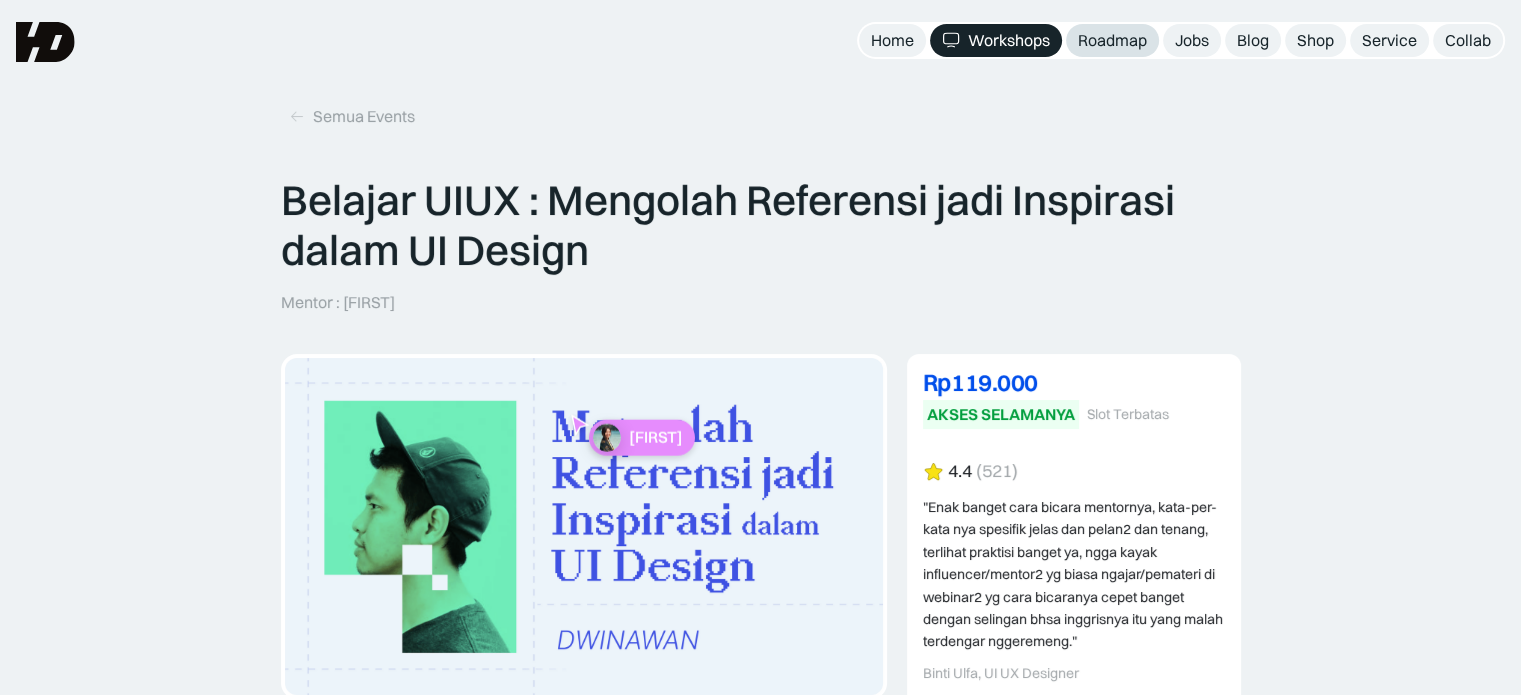 click on "Roadmap" at bounding box center [1112, 40] 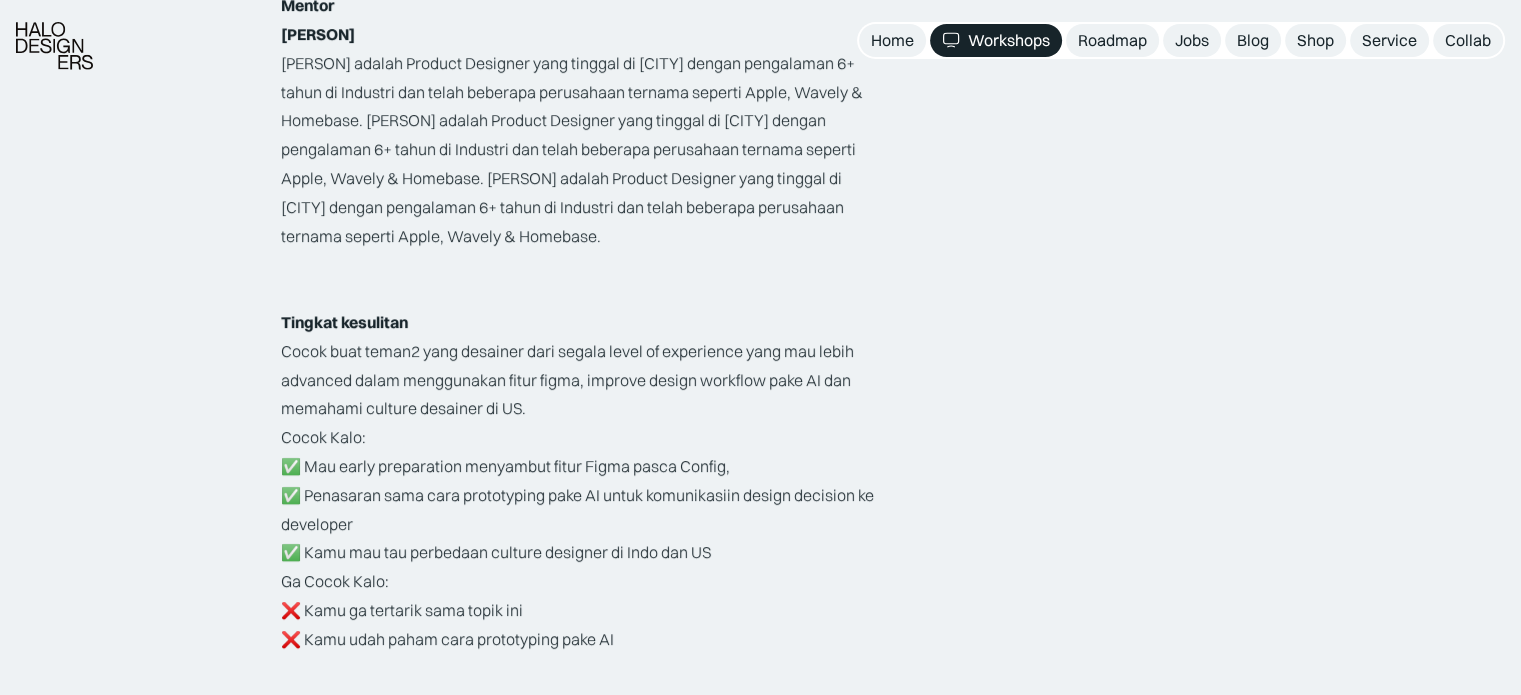scroll, scrollTop: 3186, scrollLeft: 0, axis: vertical 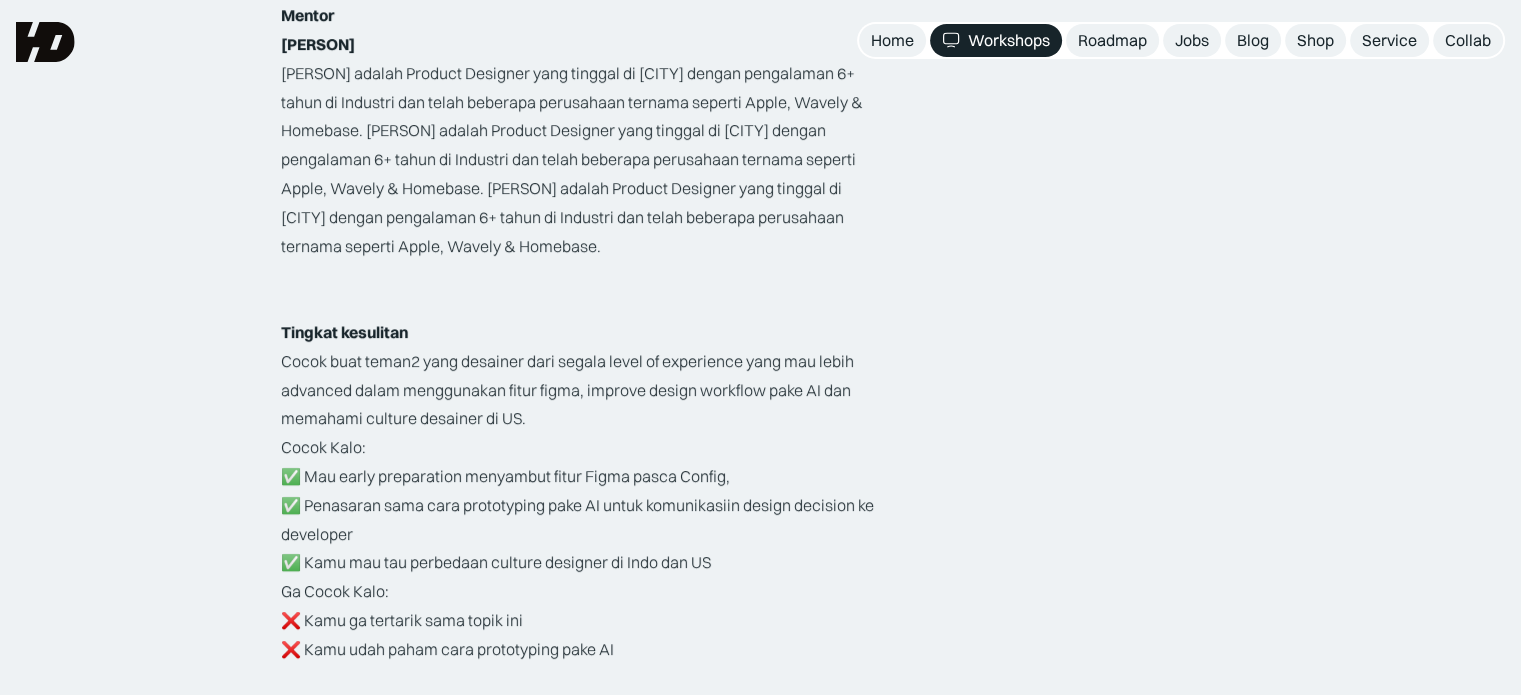 click on "Cocok Kalo: ✅ Mau early preparation menyambut fitur Figma pasca Config, ✅ Penasaran sama cara prototyping pake AI untuk komunikasiin design decision ke developer ✅ Kamu mau tau perbedaan culture designer di Indo dan US" at bounding box center [584, 505] 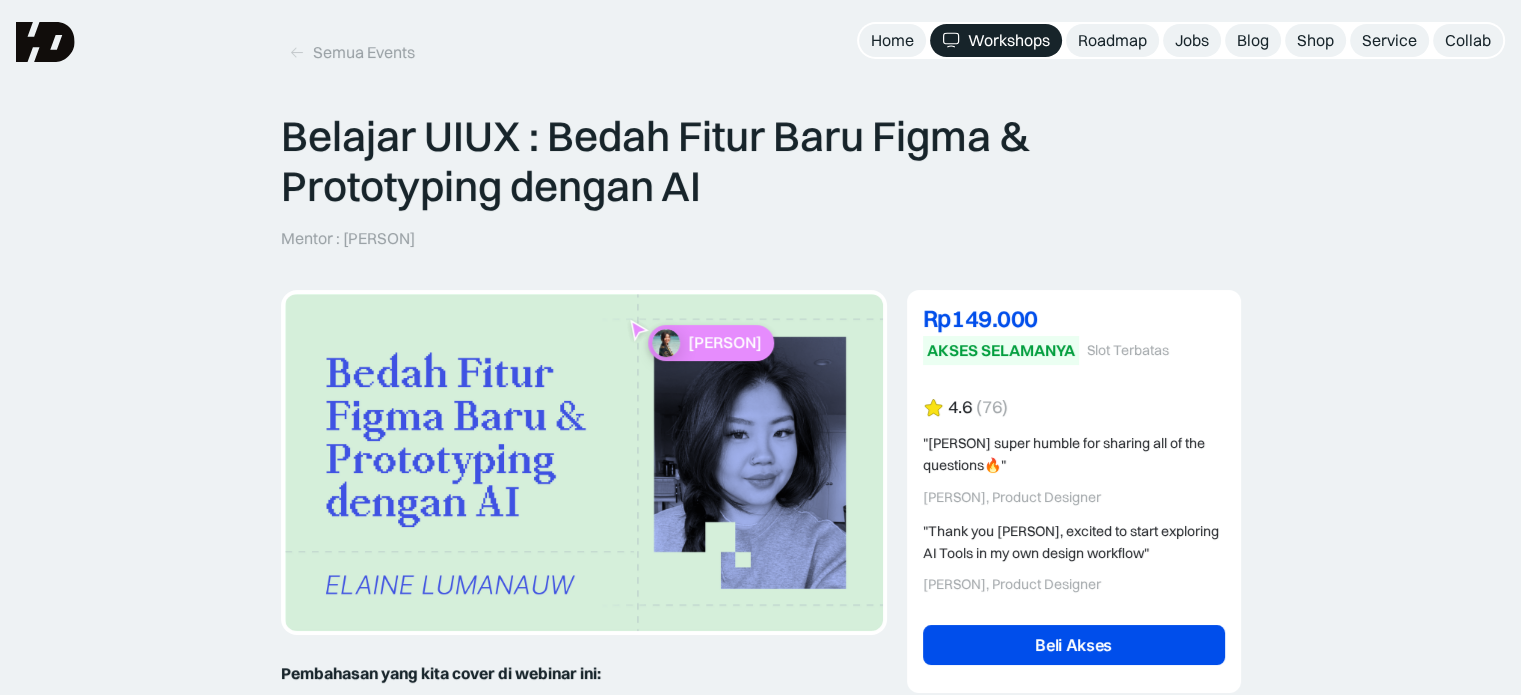 scroll, scrollTop: 0, scrollLeft: 0, axis: both 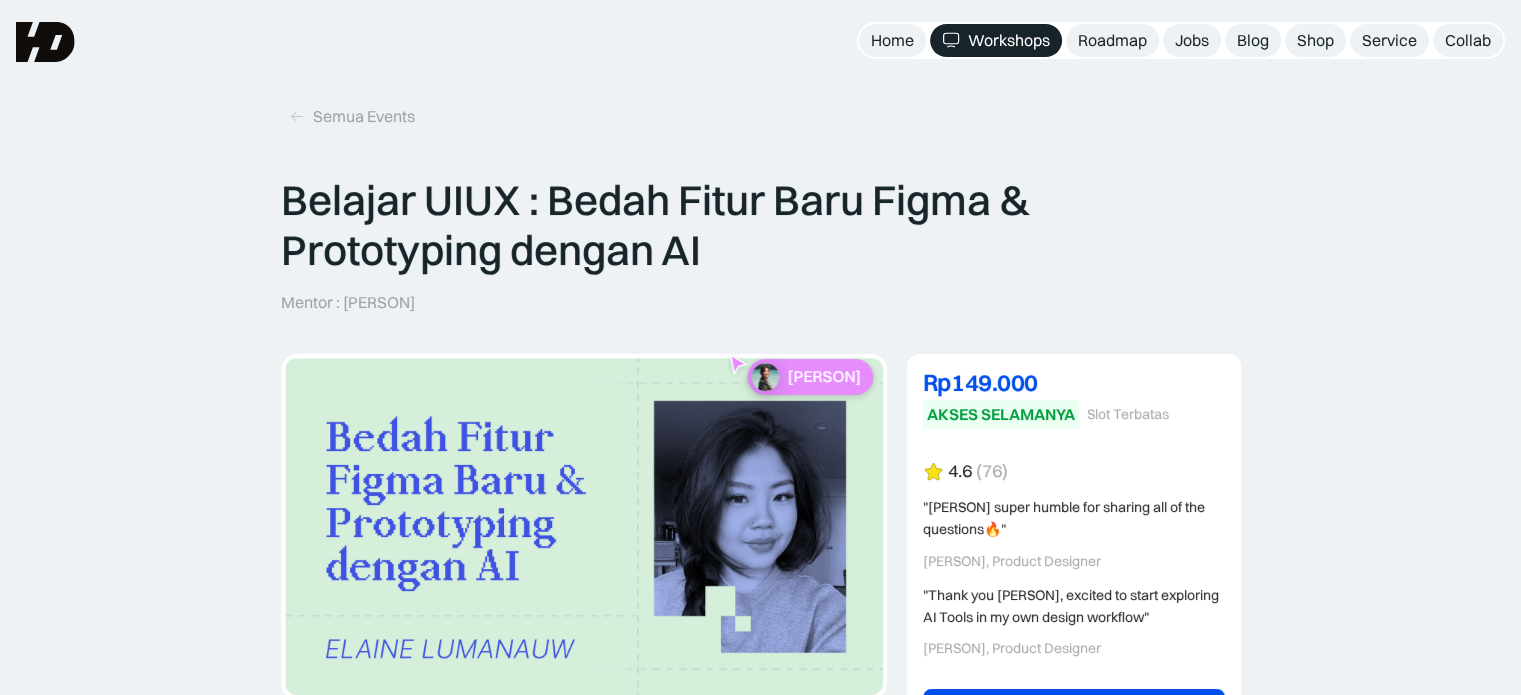 click on "Belajar UIUX : Bedah Fitur Baru Figma & Prototyping dengan AI" at bounding box center [761, 225] 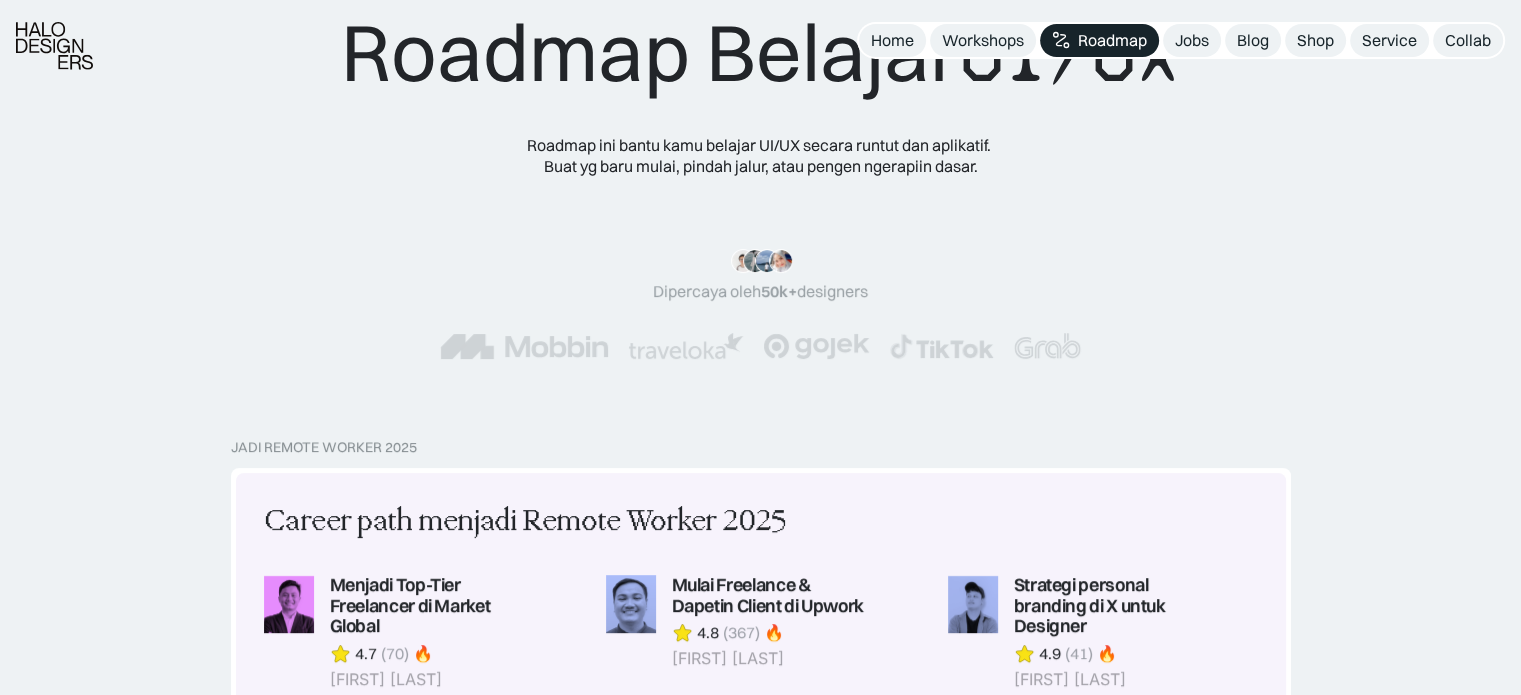 scroll, scrollTop: 96, scrollLeft: 0, axis: vertical 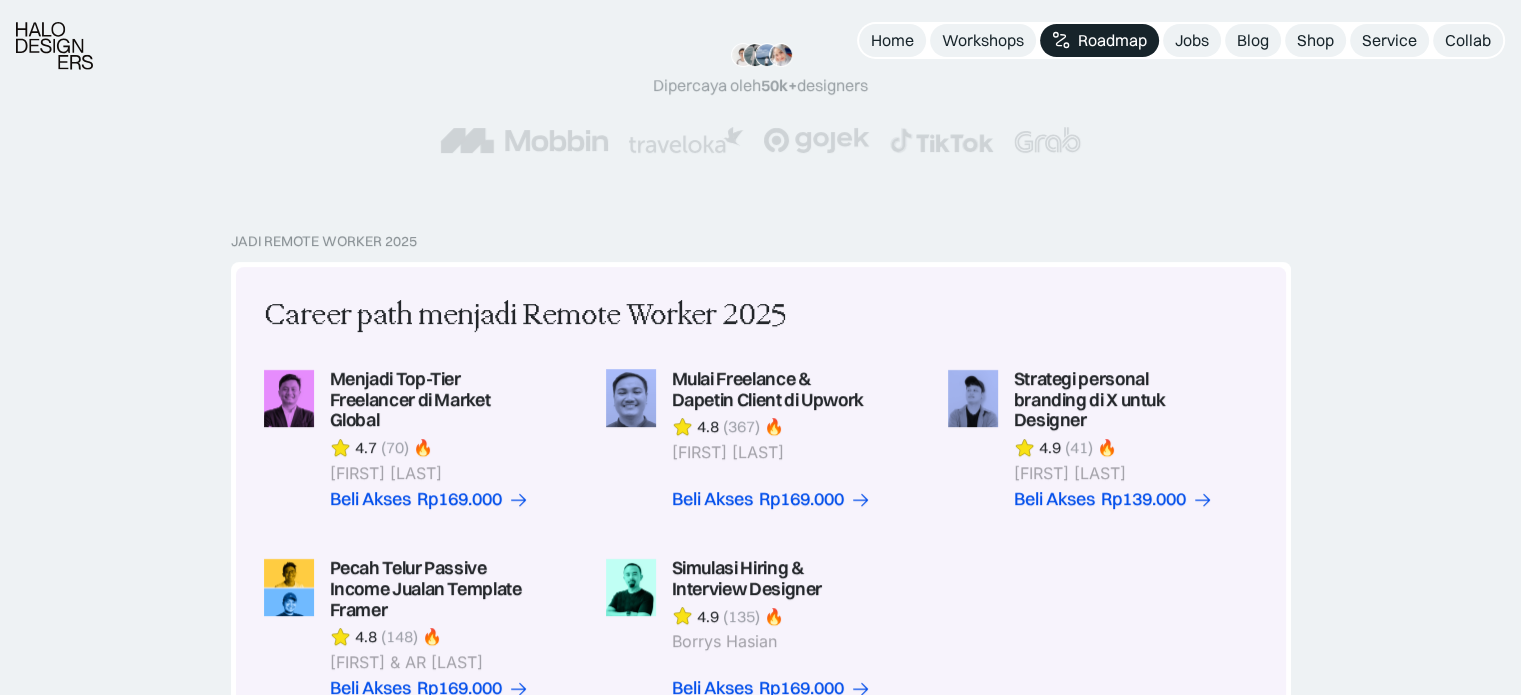 click on "Jadi Remote Worker 2025 Career path menjadi Remote Worker 2025 Menjadi Top-Tier Freelancer di Market Global 4.7 (70) 🔥 [FIRST] [LAST] Beli Akses Rp169.000
Mulai Freelance & Dapetin Client di Upwork 4.8 (367)  🔥 [FIRST] [LAST] Beli Akses Rp169.000
Strategi personal branding di X untuk Designer 4.9 (41) 🔥 [FIRST] [LAST] Beli Akses Rp139.000
Pecah Telur Passive Income Jualan Template Framer 4.8 (148) 🔥 [FIRST] & AR [LAST] Beli Akses Rp169.000
Simulasi Hiring & Interview Designer 4.9 (135) 🔥 [FIRST] [LAST] Beli Akses Rp169.000
Apa kata mereka “Mas [LAST] jelasinnya on point banget, ngga hanya ngasih tips yang general aja, tapi kebanyakan bisa langsung kasih case study dengan bedah upworknya sendiri dan contoh2 proposal yang pernah disubmit, overall mantep banget buat aku yg udah sering freelance dan pengen coba start di upwork untuk get connect to more client” [FIRST], UI UX Designer [FIRST], Product Designer [FIRST] [LAST], Freelancer 1.394   orang sudah memulai Beli Akses" at bounding box center (760, 683) 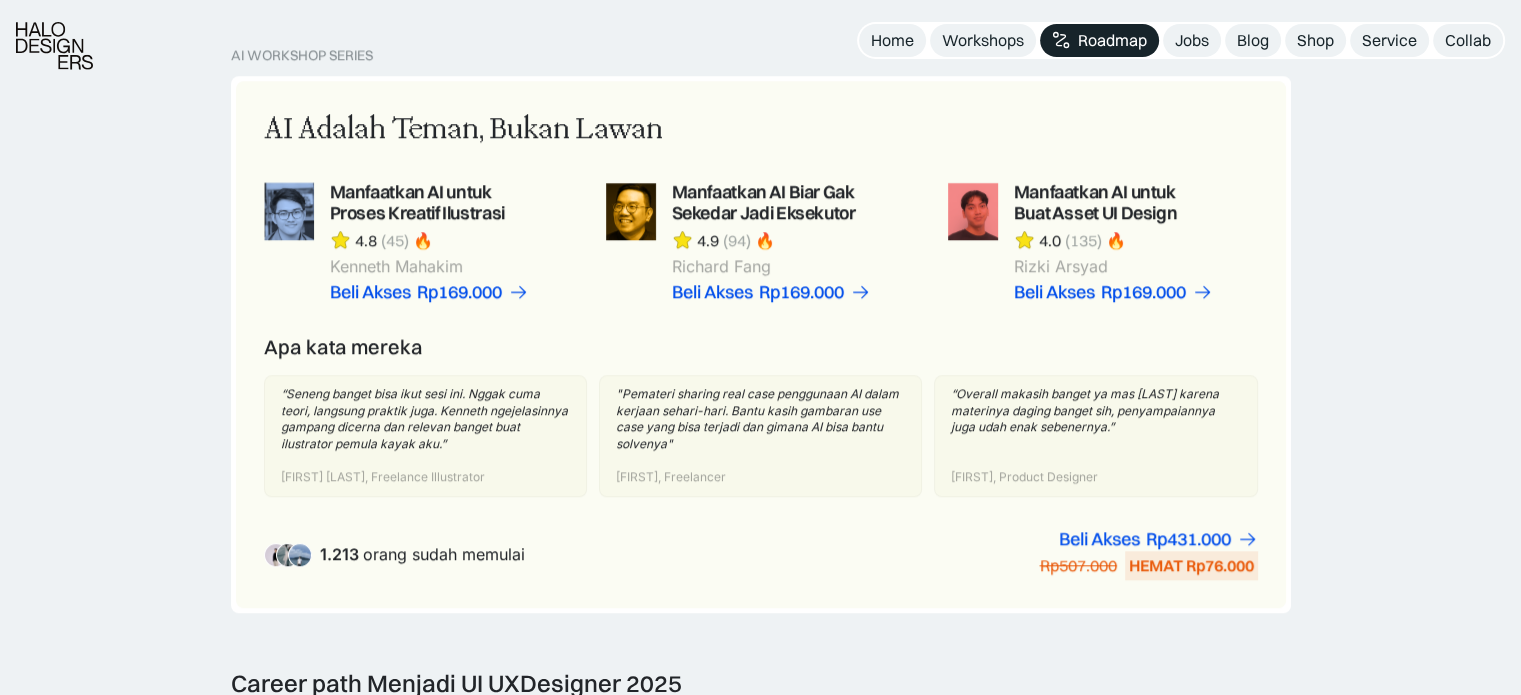 scroll, scrollTop: 1392, scrollLeft: 0, axis: vertical 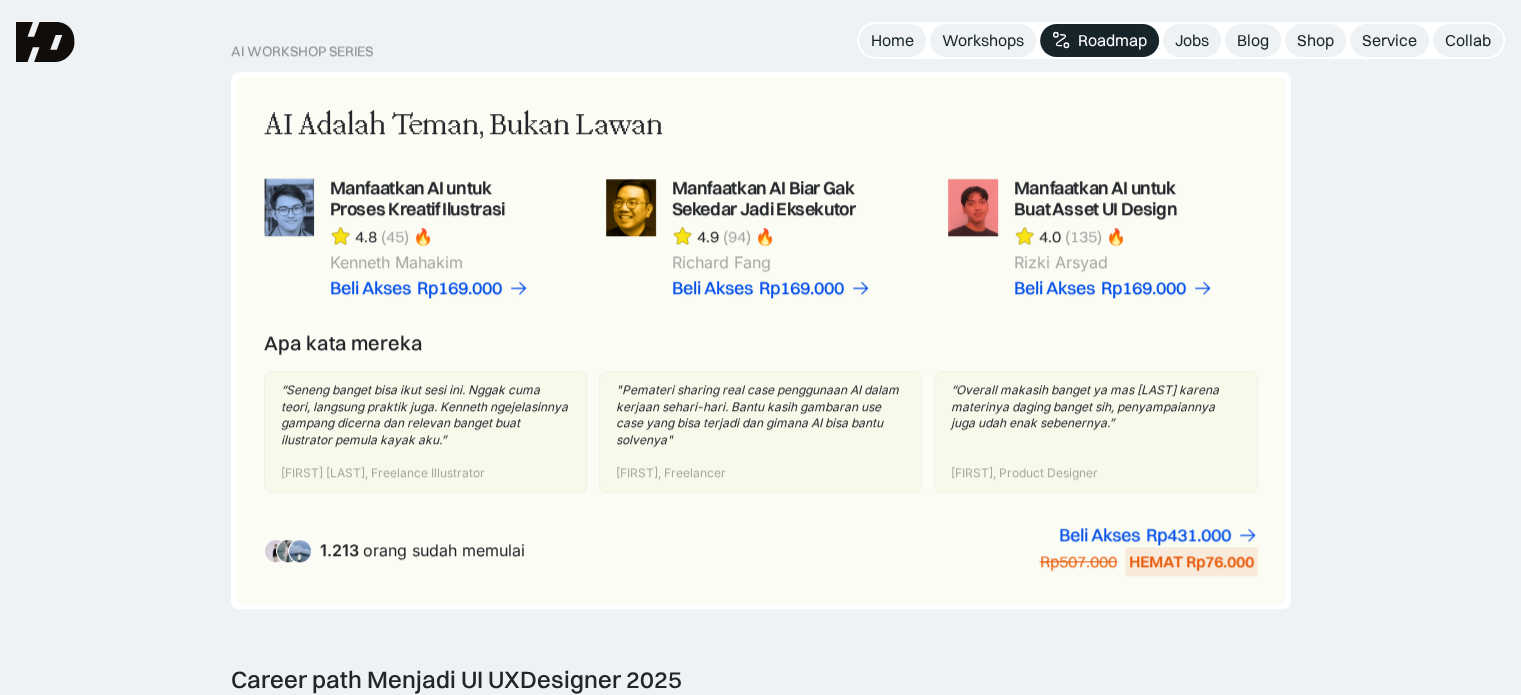 click on "AI Workshop Series AI Adalah Teman, Bukan Lawan Manfaatkan AI untuk Proses Kreatif Ilustrasi 4.8 (45) 🔥 [FIRST] [LAST] Beli Akses Rp169.000
Manfaatkan AI Biar Gak Sekedar Jadi  Eksekutor 4.9 (94) 🔥 [FIRST] [LAST] Beli Akses Rp169.000
Manfaatkan AI untuk Buat Asset UI Design 4.0 (135) 🔥 [FIRST] [LAST] Beli Akses Rp169.000
Apa kata mereka “Seneng banget bisa ikut sesi ini. Nggak cuma teori, langsung praktik juga. [FIRST] ngejelasinnya gampang dicerna dan relevan banget buat ilustrator pemula kayak aku.” [FIRST] [LAST], Freelance Illustrator "Pemateri sharing real case penggunaan AI dalam kerjaan sehari-hari. Bantu kasih gambaran use case yang bisa terjadi dan gimana AI bisa bantu solvenya" [FIRST], Freelancer “Overall makasih banget ya mas [LAST] karena materinya daging banget sih, penyampaiannya juga udah enak sebenernya.” [FIRST], Product Designer 1.213   orang sudah memulai Beli Akses Rp299.000
Rp447.000 HEMAT Rp148.000 Beli Akses Rp431.000
Rp507.000 HEMAT Rp76.000" at bounding box center [760, 354] 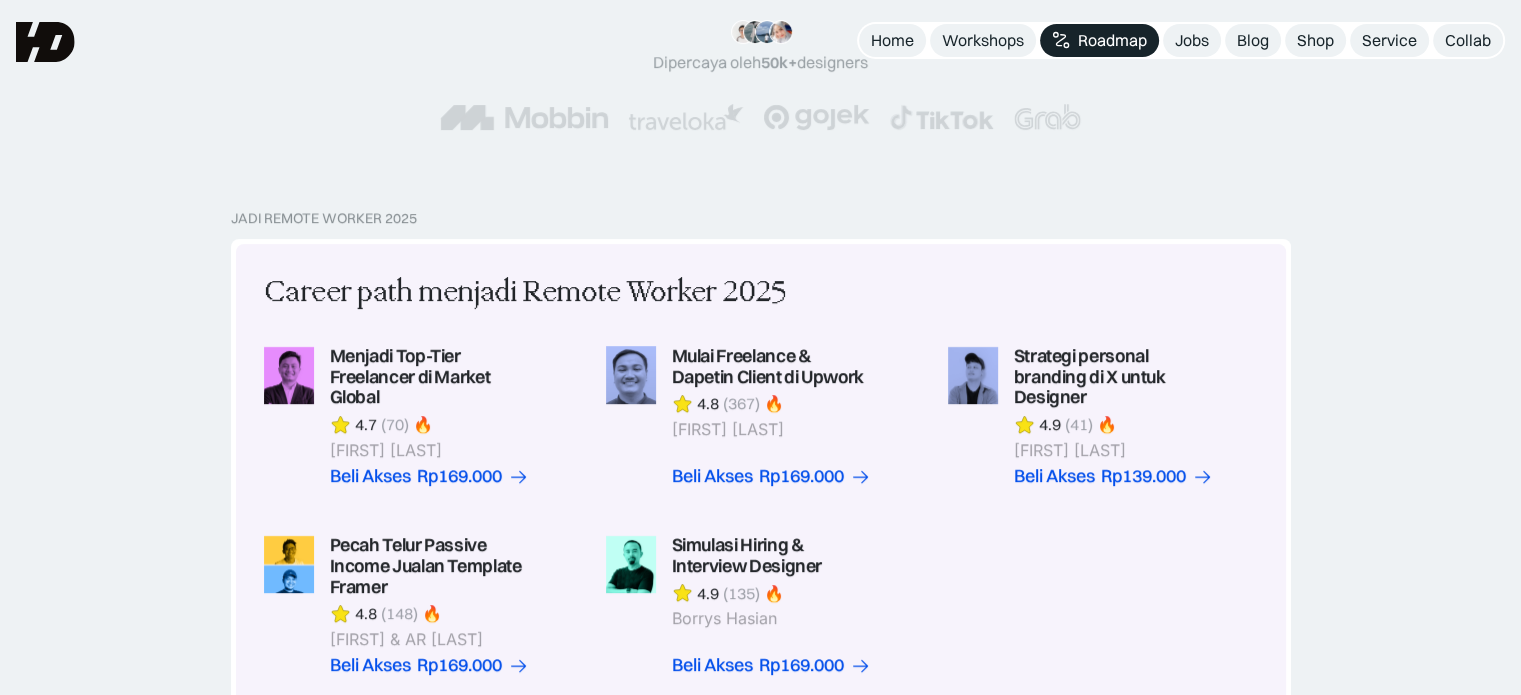 scroll, scrollTop: 0, scrollLeft: 0, axis: both 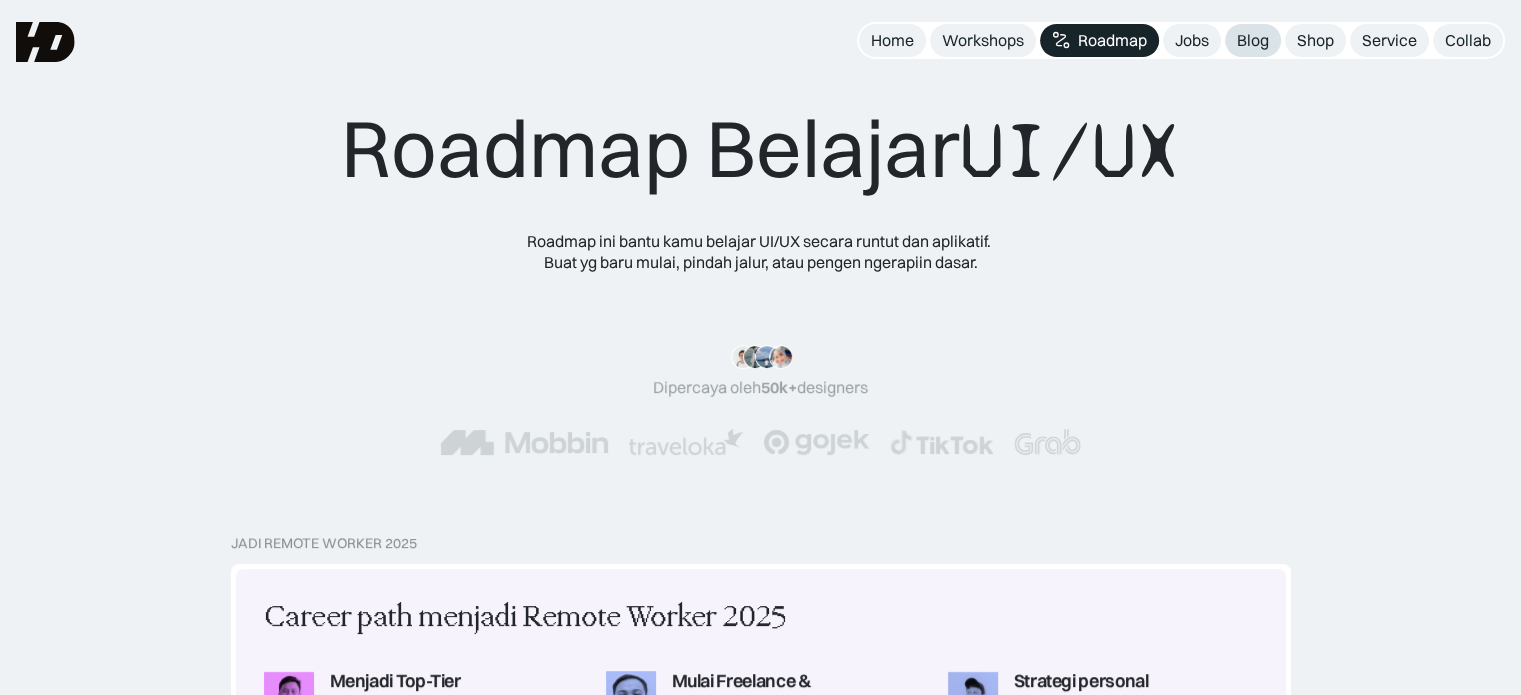 click on "Blog" at bounding box center [1253, 40] 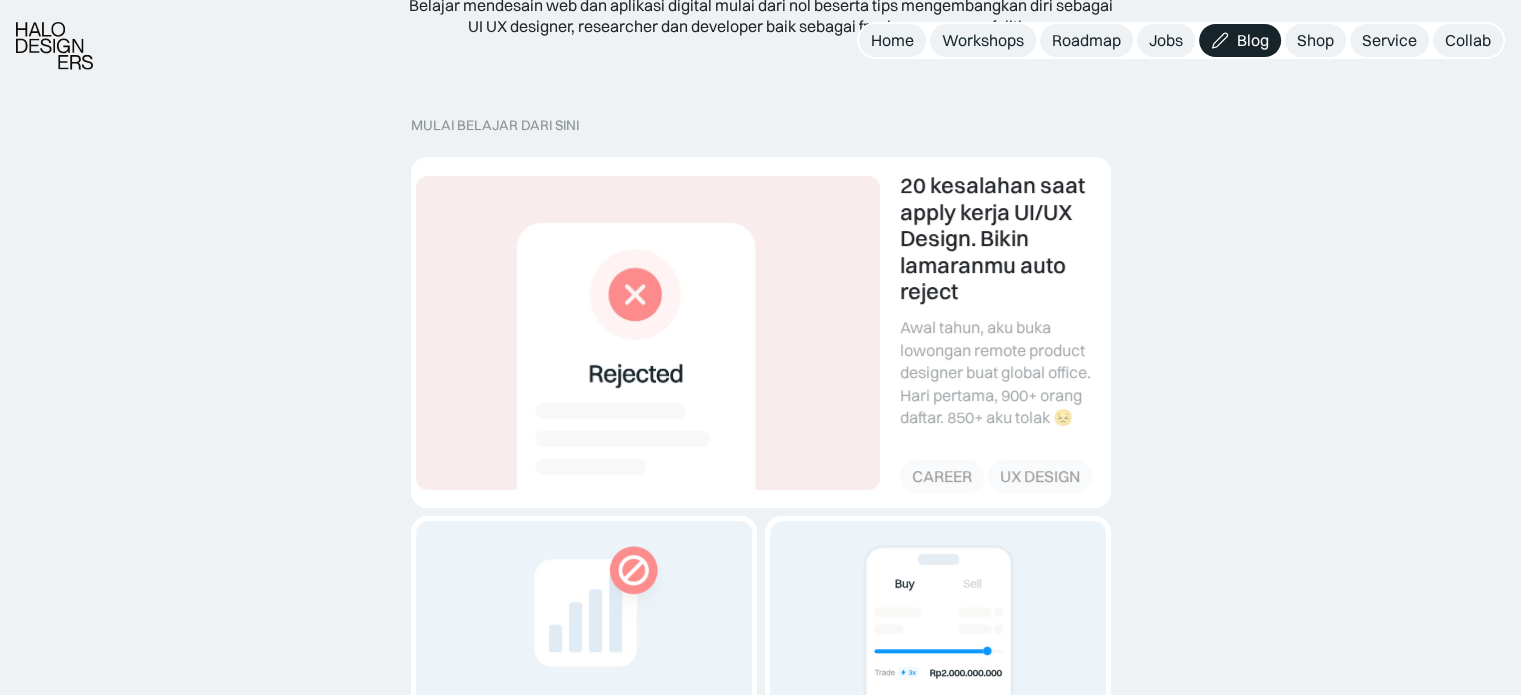scroll, scrollTop: 238, scrollLeft: 0, axis: vertical 